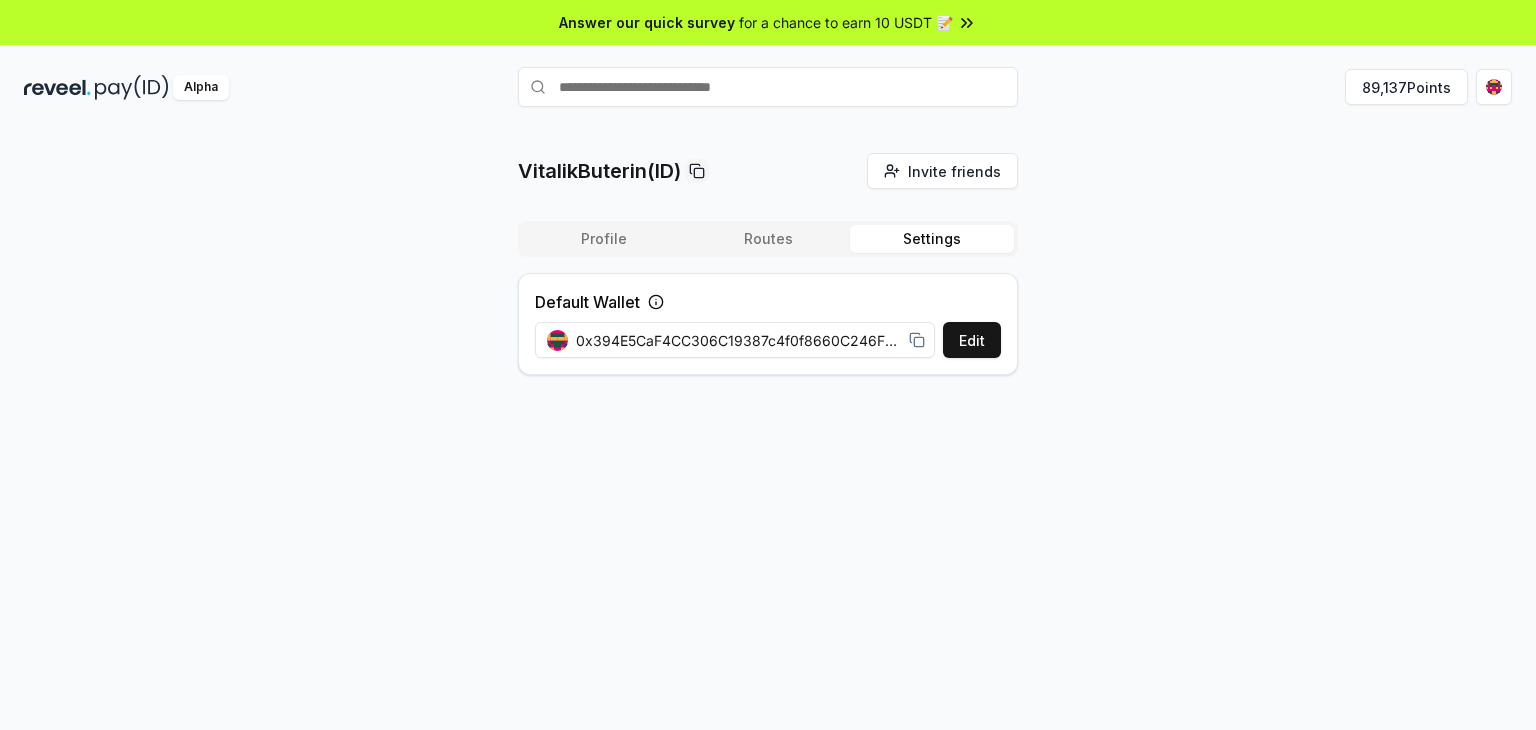 scroll, scrollTop: 0, scrollLeft: 0, axis: both 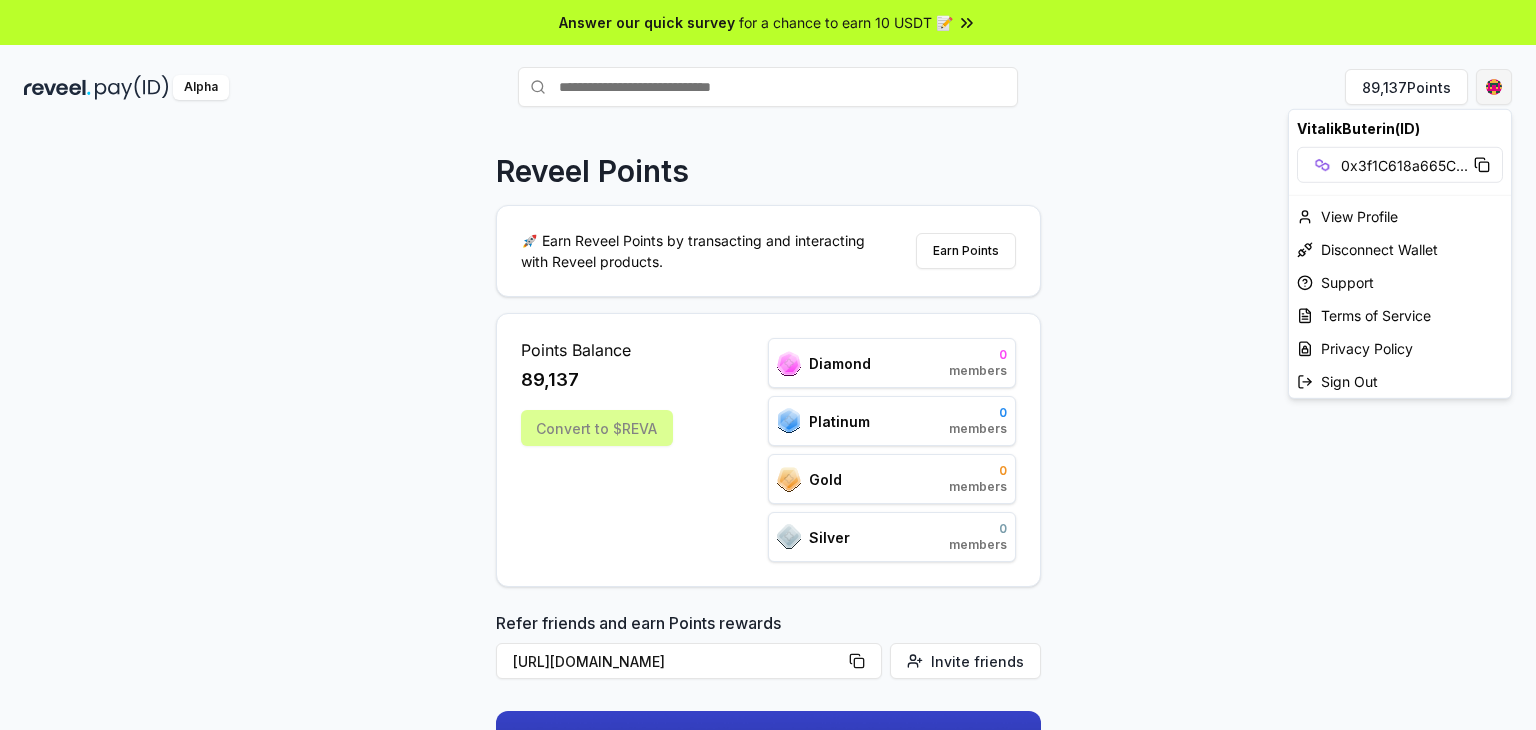 click on "Answer our quick survey for a chance to earn 10 USDT 📝 Alpha   89,137  Points Reveel Points  🚀 Earn Reveel Points by transacting and interacting with Reveel products. Earn Points Points Balance  89,137 Convert to $REVA Diamond 0 members Platinum 0 members Gold 0 members Silver 0 members Refer friends and earn Points rewards https://reveel.id/refer/VitalikButerin Invite friends Join the discussion on Discord Join Discord     31.2K community members VitalikButerin(ID)   0x3f1C618a665C ...     View Profile   Disconnect Wallet   Support   Terms of Service   Privacy Policy   Sign Out" at bounding box center (768, 365) 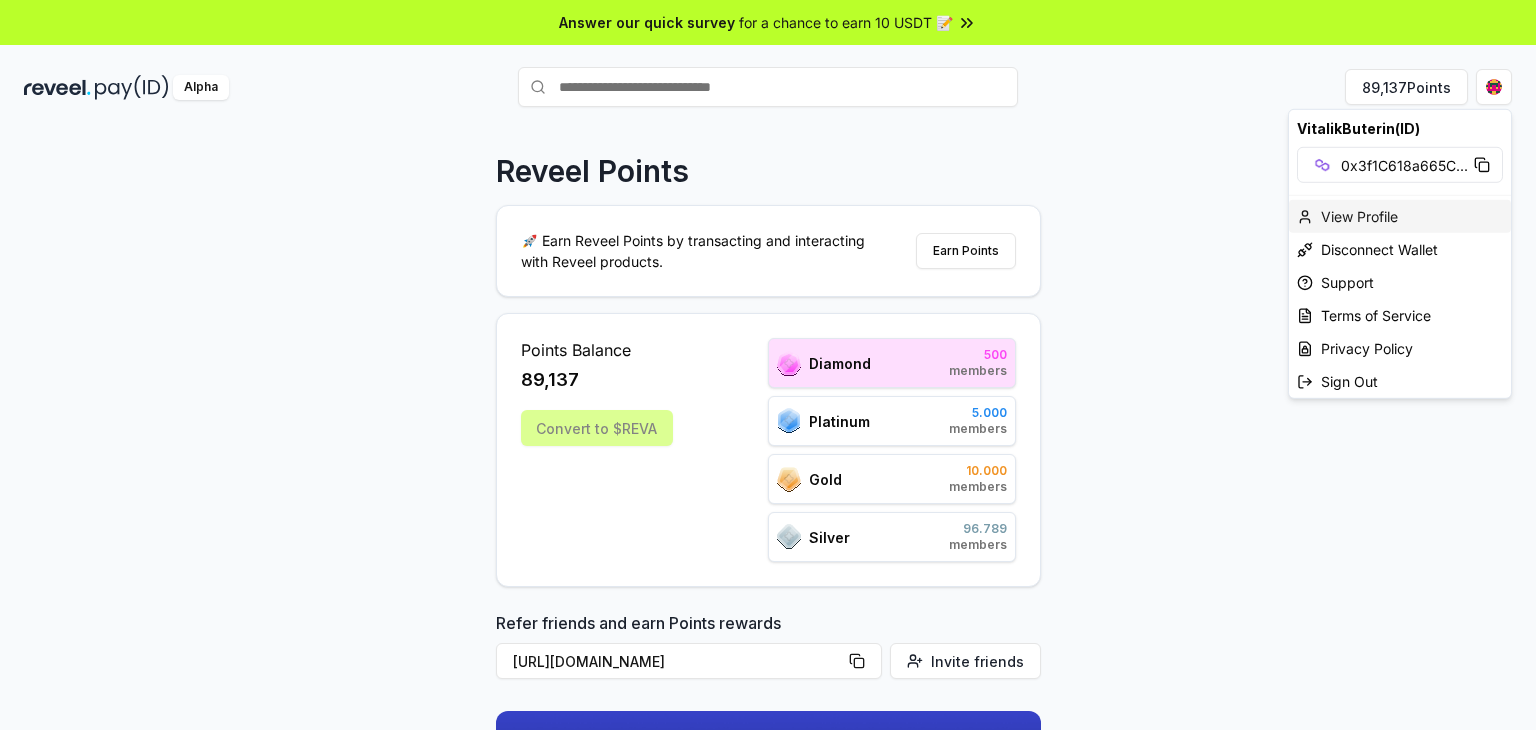 click on "View Profile" at bounding box center [1400, 216] 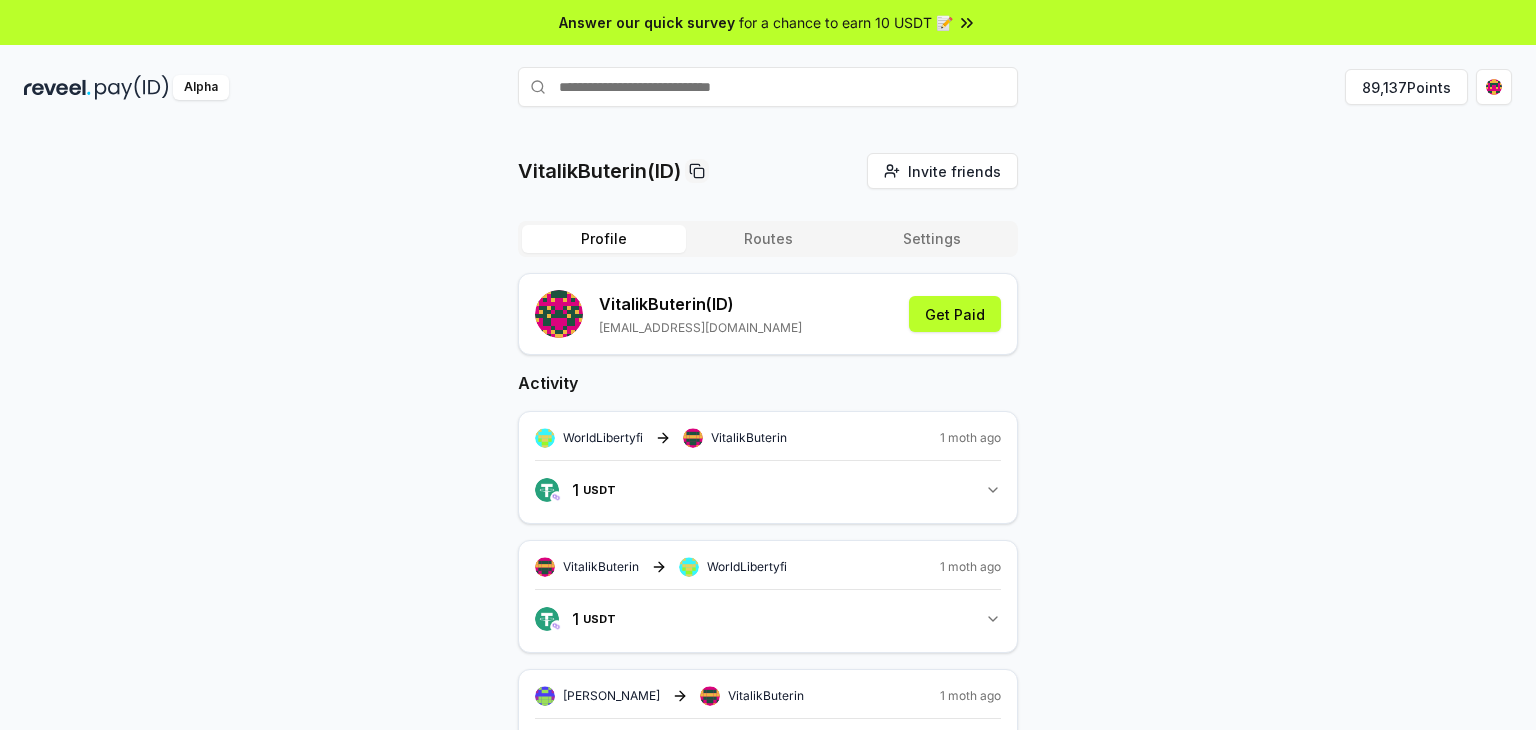 scroll, scrollTop: 0, scrollLeft: 0, axis: both 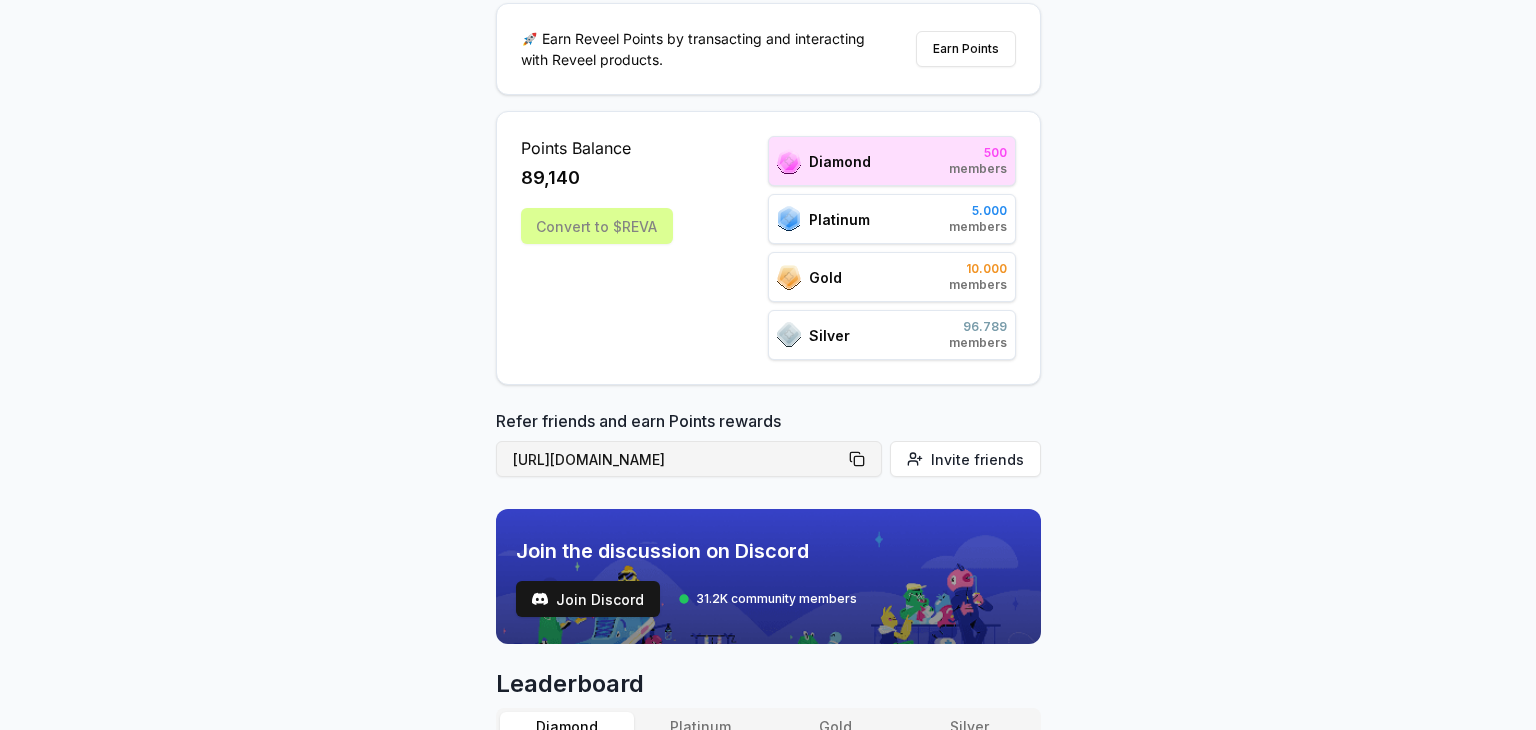 click on "[URL][DOMAIN_NAME]" at bounding box center [689, 459] 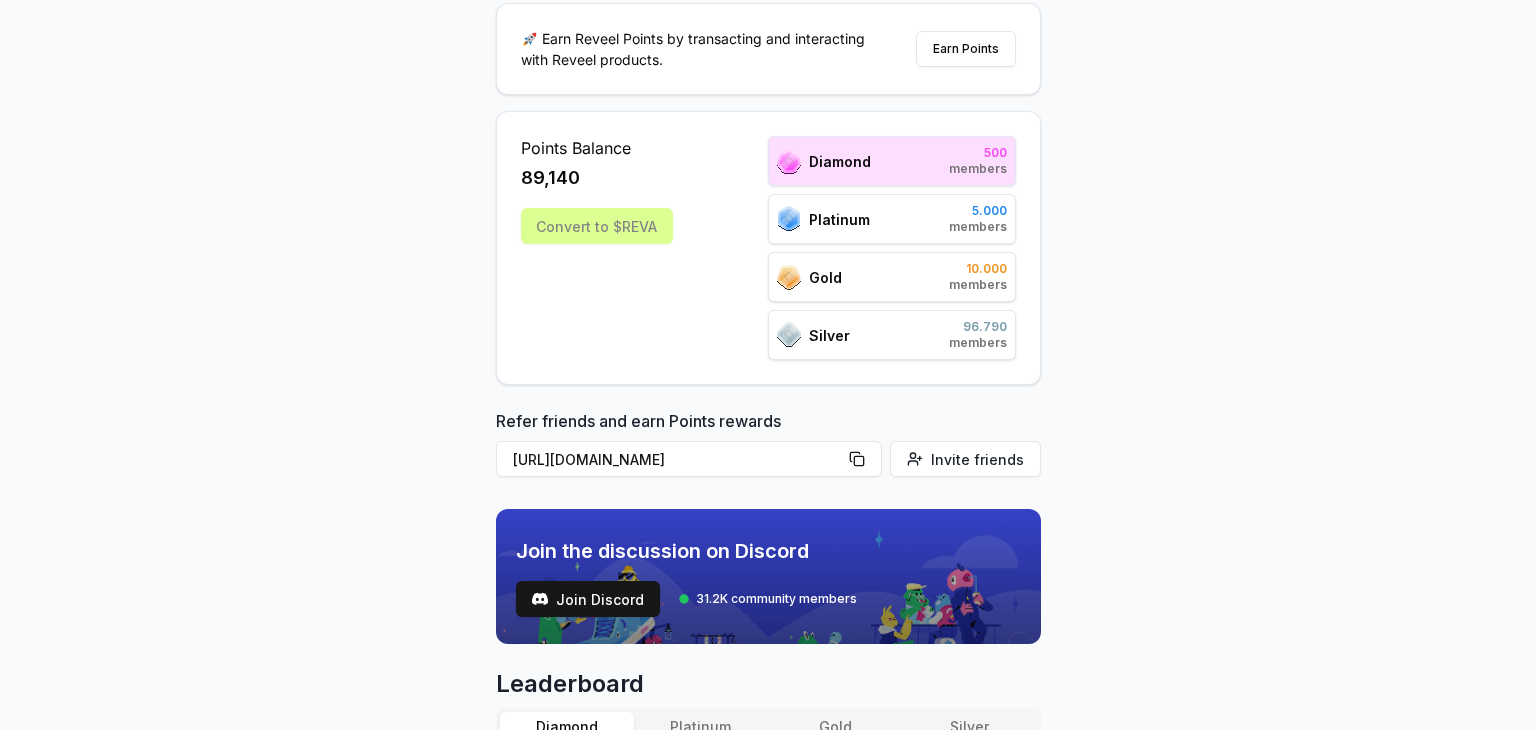 click on "Reveel Points  🚀 Earn Reveel Points by transacting and interacting with Reveel products. Earn Points Points Balance  89,140 Convert to $[PERSON_NAME] 500 members Platinum 5.000 members Gold 10.000 members Silver 96.790 members Refer friends and earn Points rewards [URL][DOMAIN_NAME] Invite friends Join the discussion on Discord Join Discord     31.2K community members Leaderboard Diamond Platinum Gold Silver Rank Pay(ID) Points # 31 VitalikButerin 67,842 # 1 JamesDeeBoffin 741,398 # 2 JamesAdimabua 603,512 # 3 Deeboffingmail 521,490 # 4 wallet 427,441 # 5 Codeblackchinchin 384,203 # 6 crypto1133 318,485 # 7 mohan111eee 311,640 # 8 indchi 310,785 # 9 timelyelbow5548 257,595 # 10 gingerterritory4 248,546 Previous 1 2 3 4 5 More pages 50 Next" at bounding box center [768, 248] 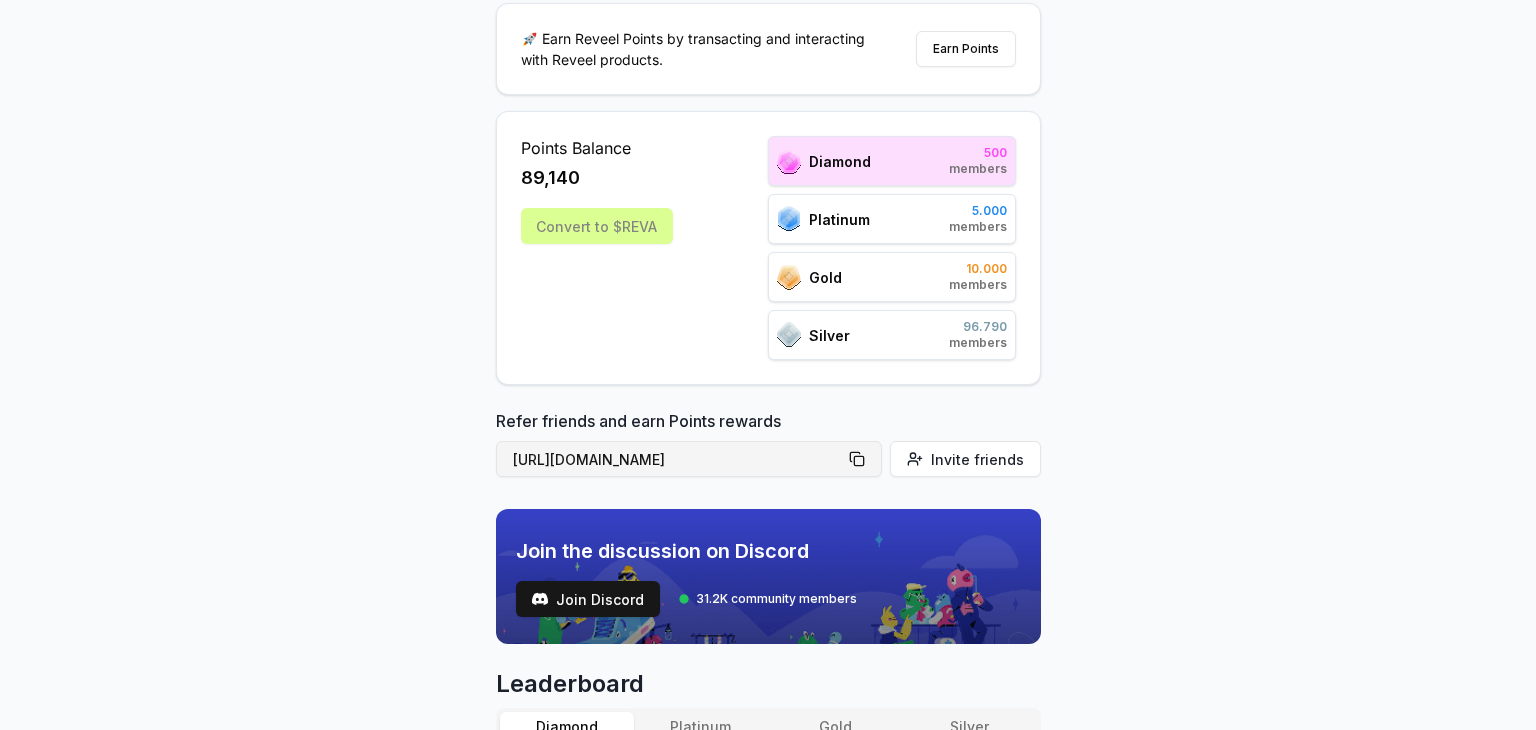 click on "[URL][DOMAIN_NAME]" at bounding box center [689, 459] 